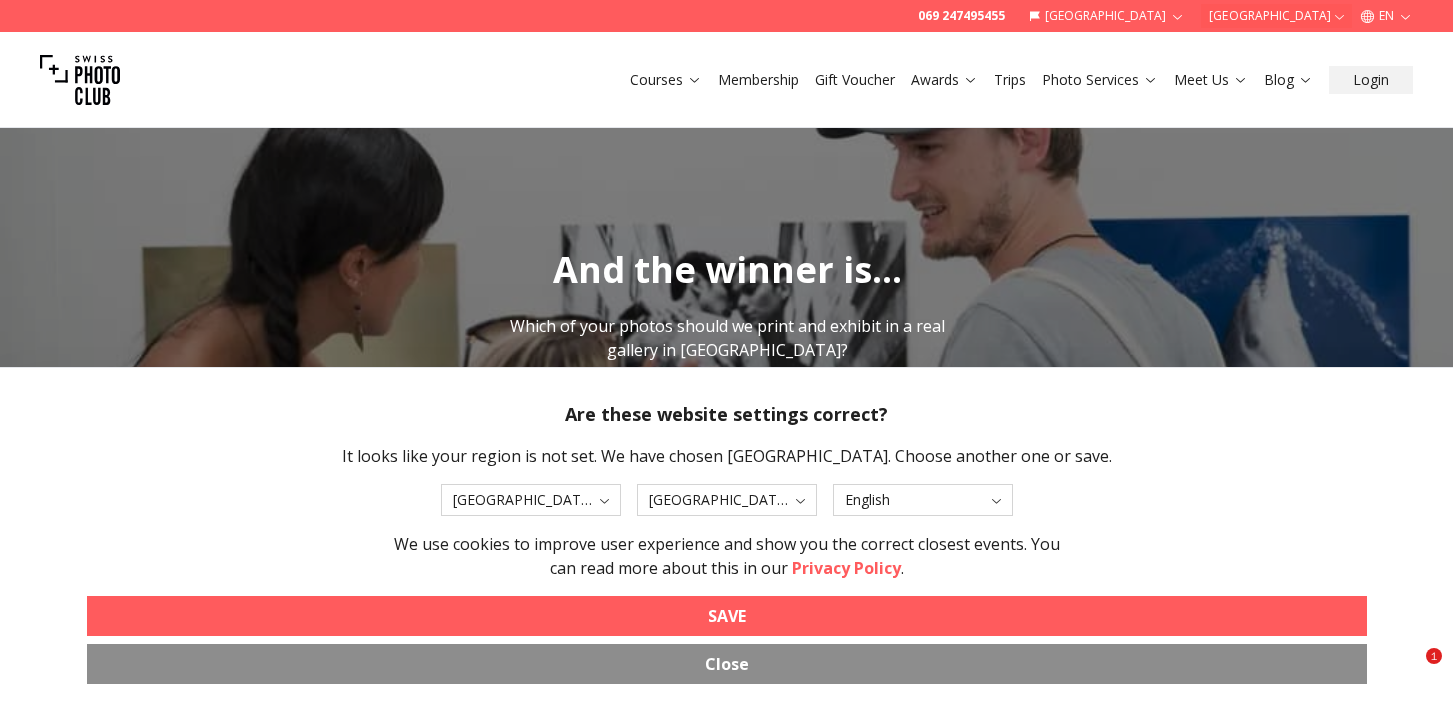 scroll, scrollTop: 0, scrollLeft: 0, axis: both 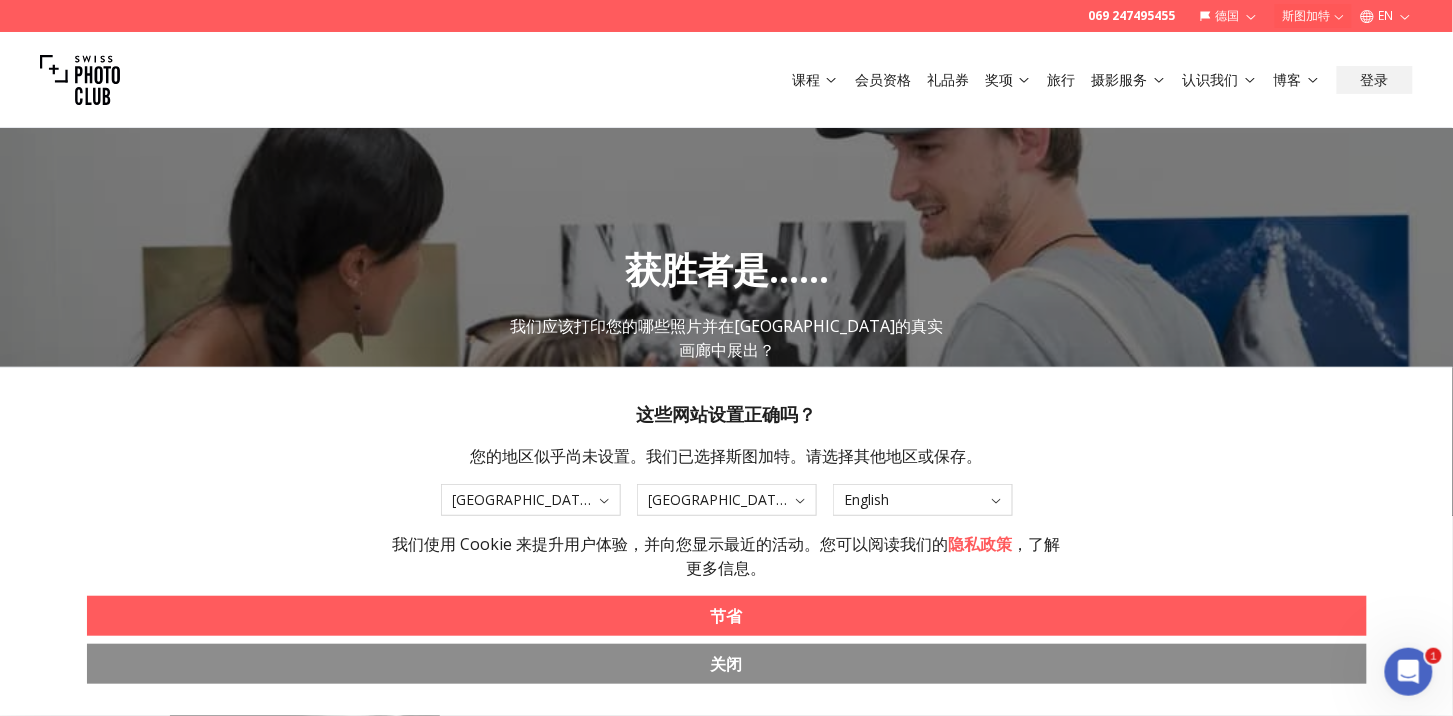 click on "节省" at bounding box center [727, 616] 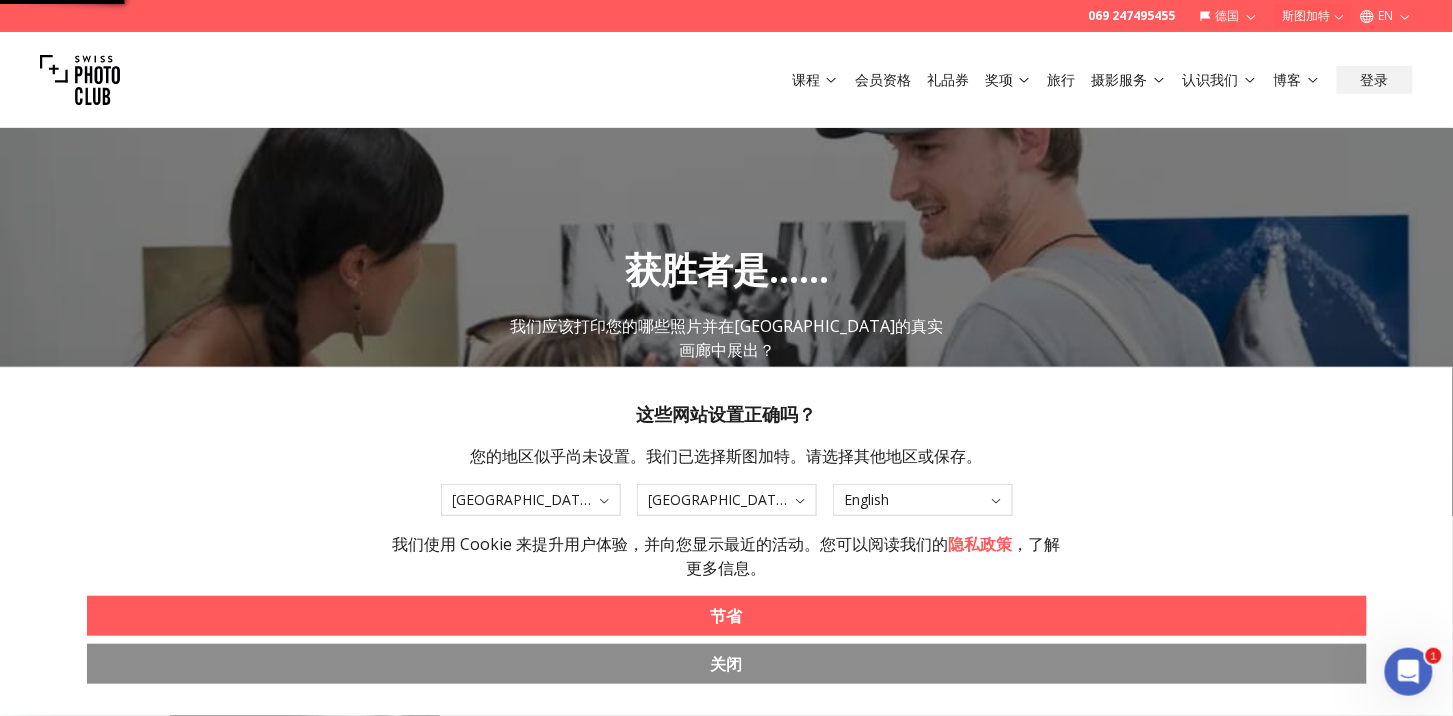 click on "节省" at bounding box center [727, 616] 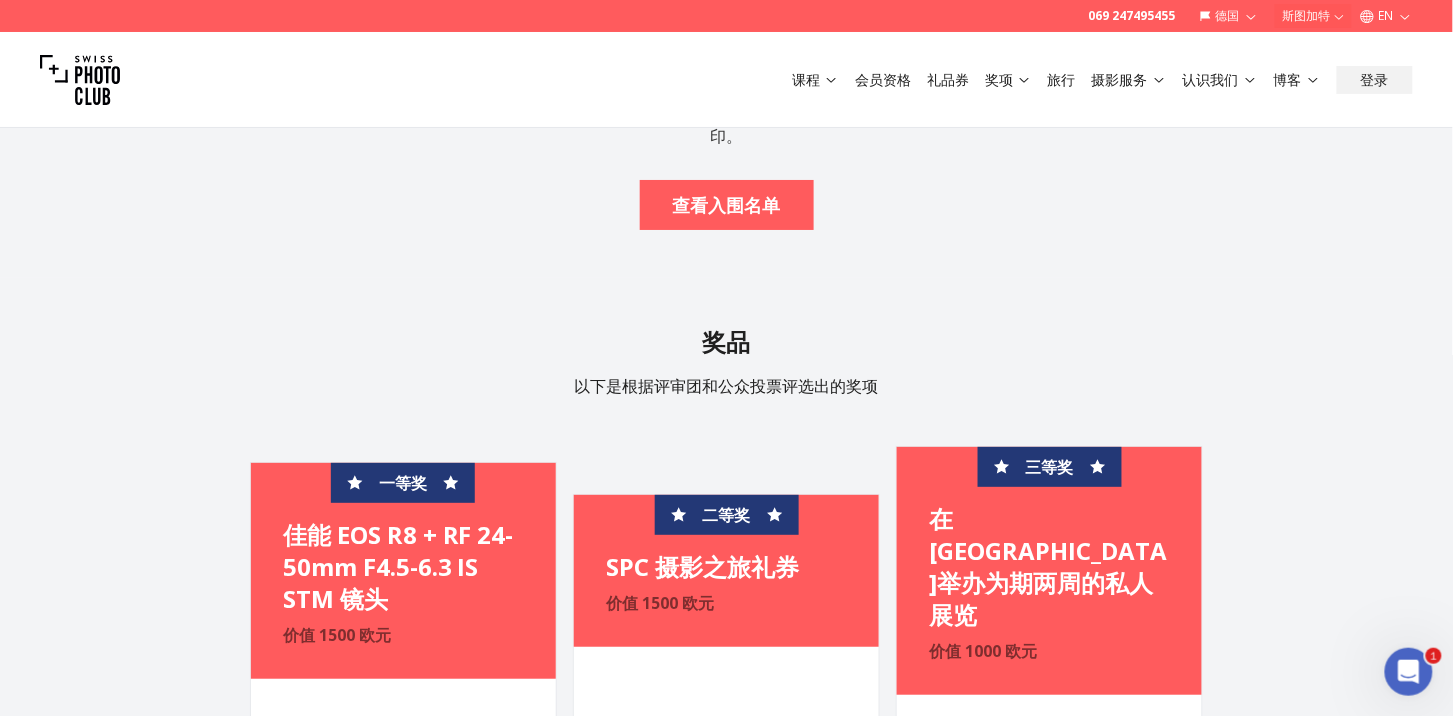 scroll, scrollTop: 2266, scrollLeft: 0, axis: vertical 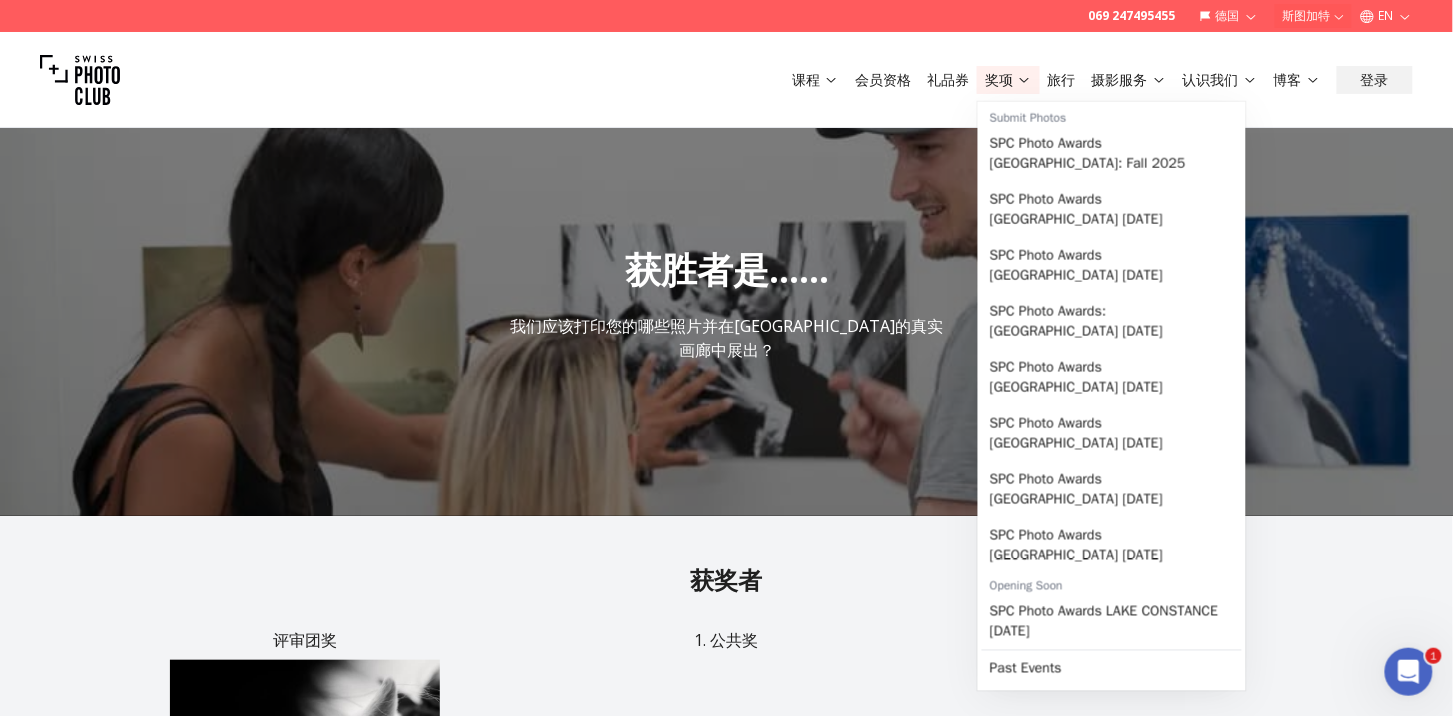 click on "奖项" at bounding box center [999, 79] 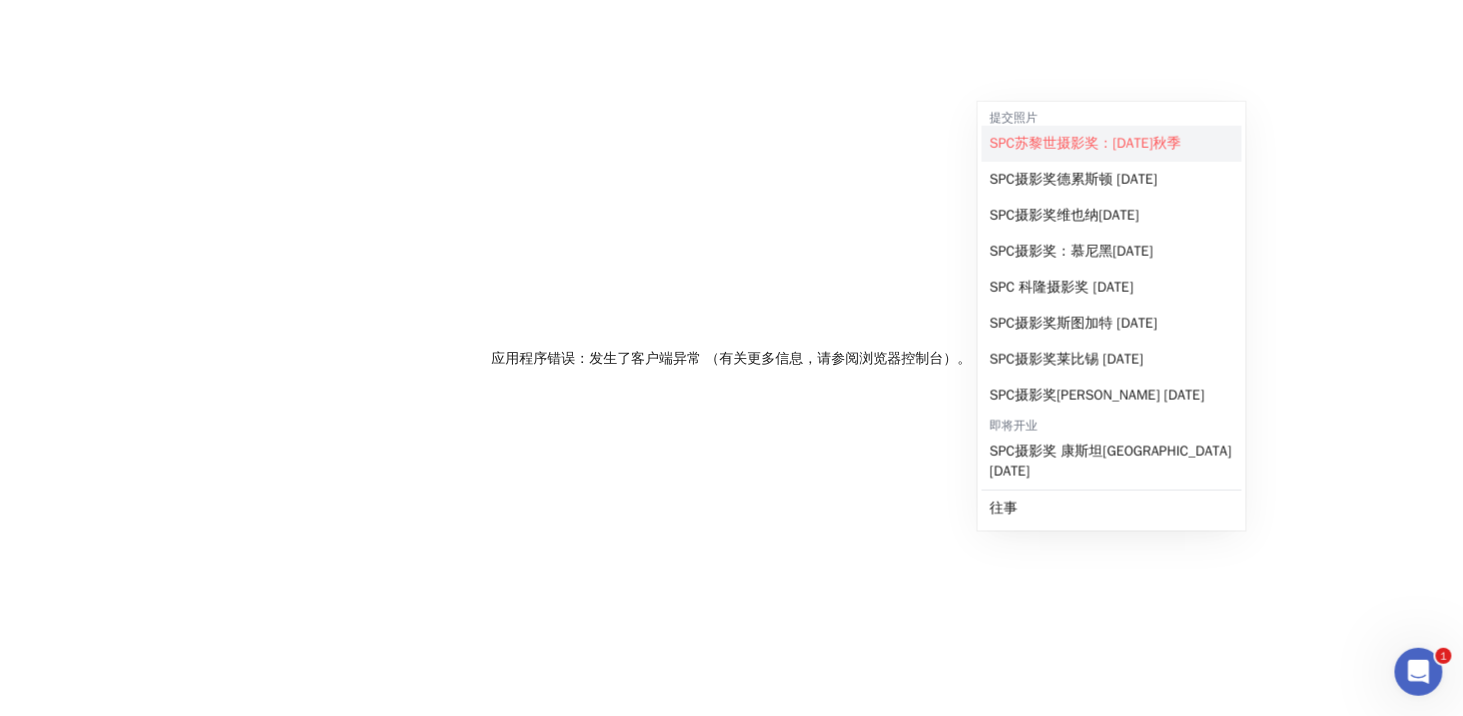 click on "SPC苏黎世摄影奖：[DATE]秋季" at bounding box center [1085, 143] 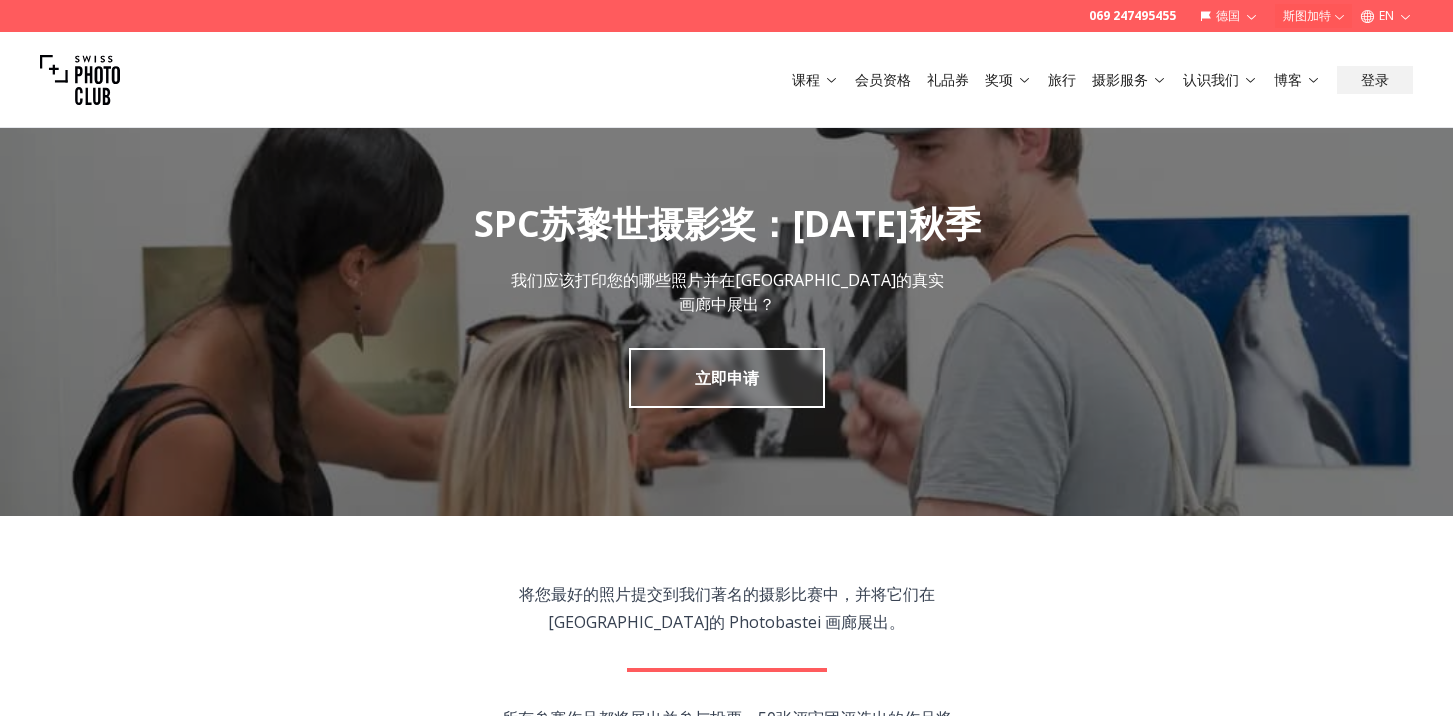 scroll, scrollTop: 0, scrollLeft: 0, axis: both 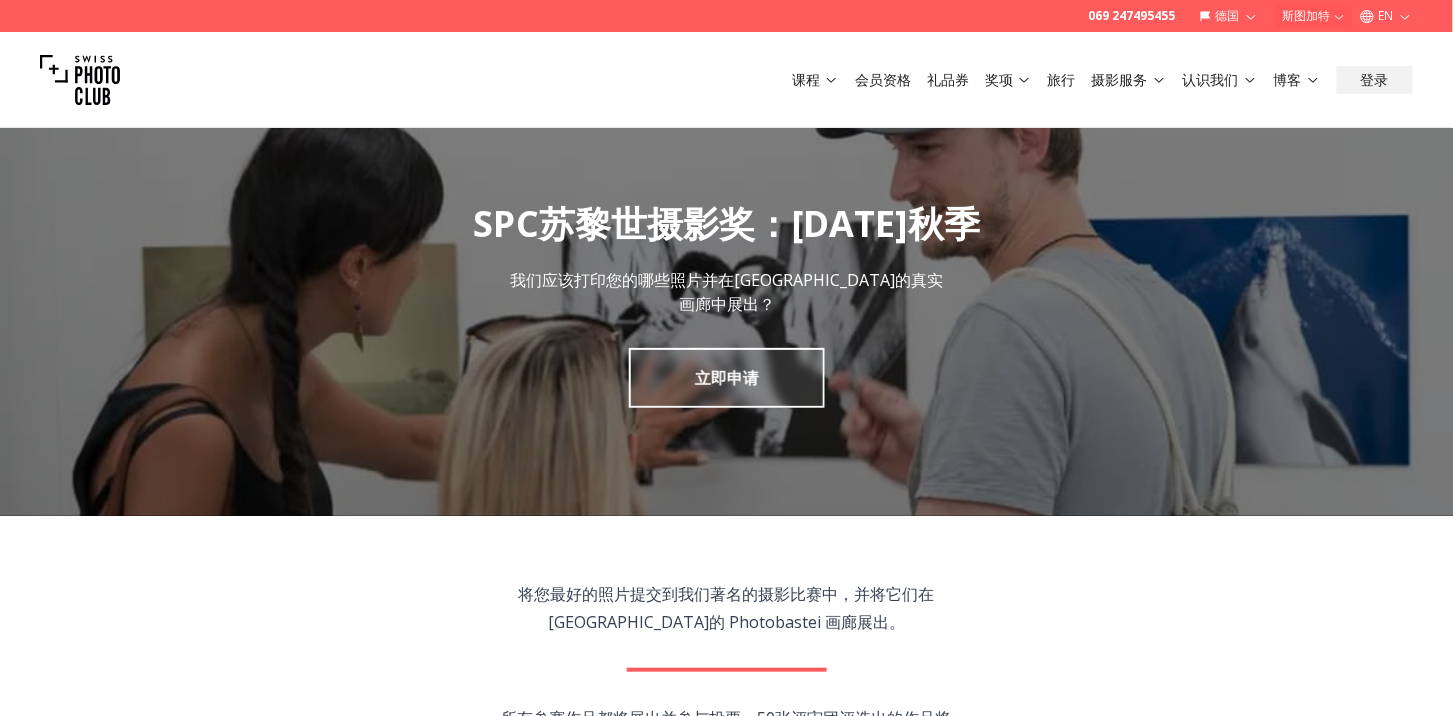 click on "将您最好的照片提交到我们著名的摄影比赛中，并将它们在[GEOGRAPHIC_DATA]的 Photobastei 画廊展出。 所有参赛作品都将展出并参与投票。50张评审团评选出的作品将以大尺寸印刷，其余作品将以小尺寸印刷。公众和评审团投票的获奖者将获得丰厚奖品。 谁可以加入？ 本次摄影比赛面向所有摄影爱好者，无论业余还是专业。" at bounding box center [727, 756] 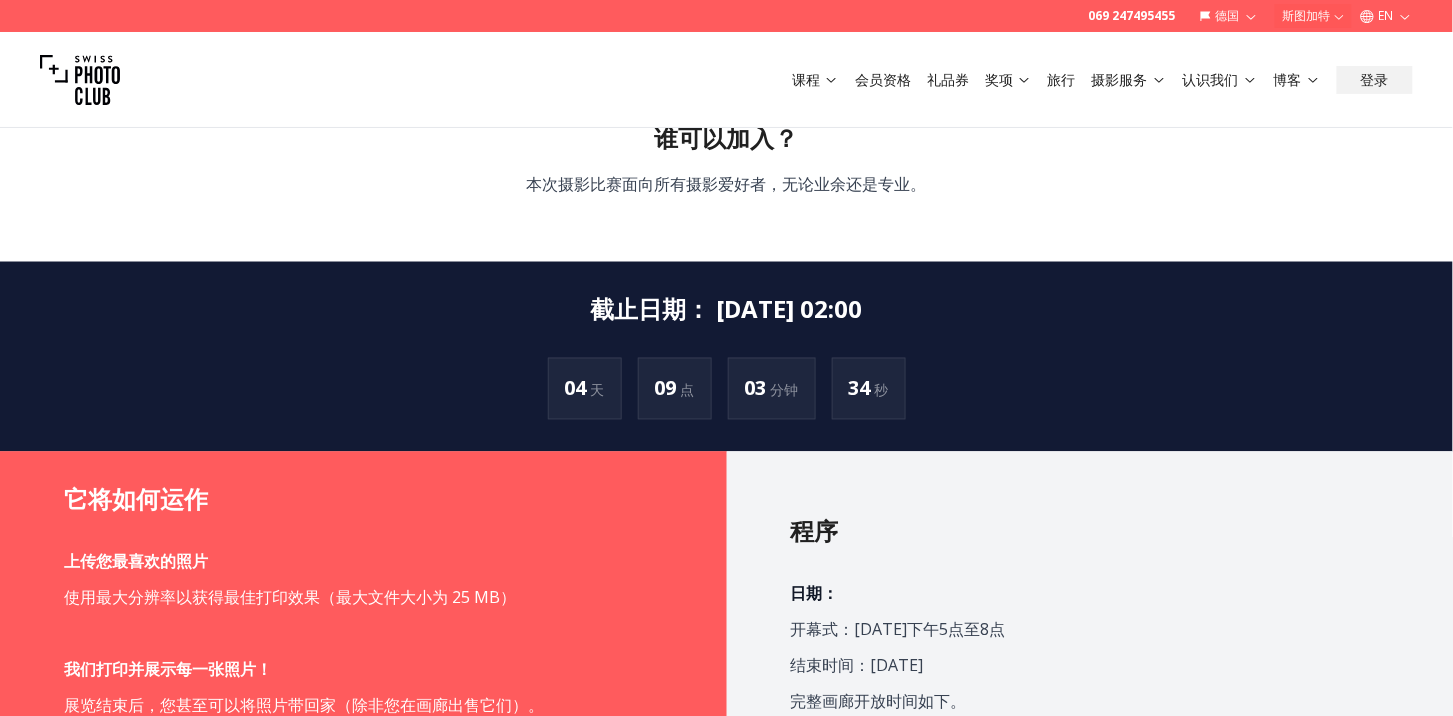 scroll, scrollTop: 800, scrollLeft: 0, axis: vertical 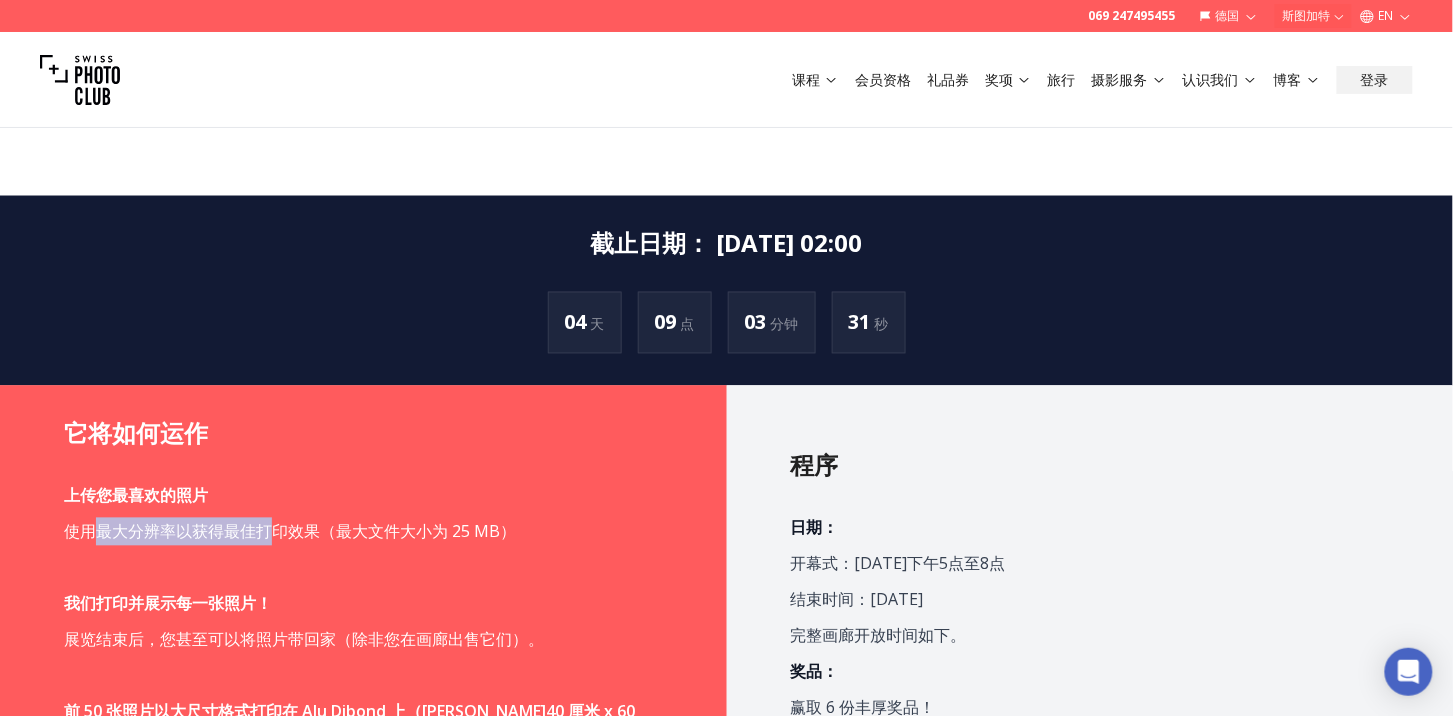 drag, startPoint x: 97, startPoint y: 532, endPoint x: 278, endPoint y: 536, distance: 181.04419 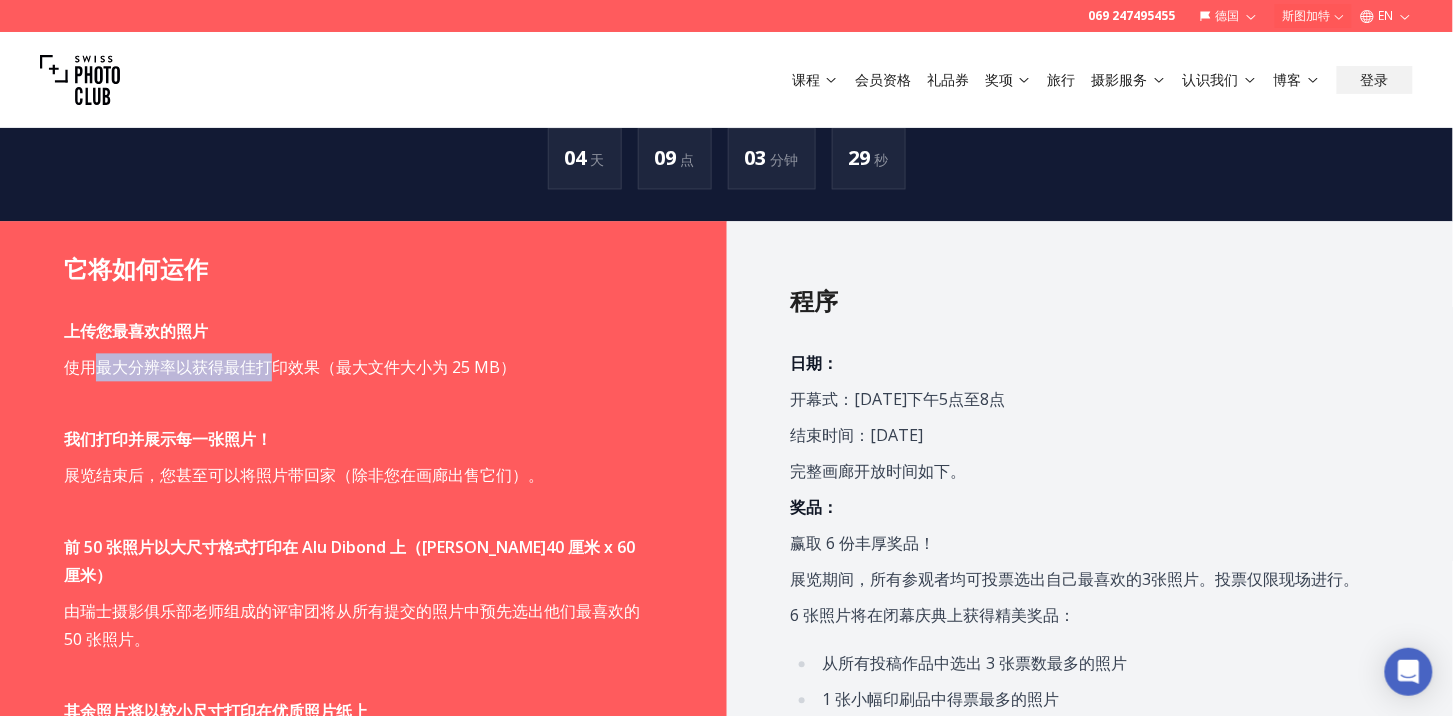 scroll, scrollTop: 1000, scrollLeft: 0, axis: vertical 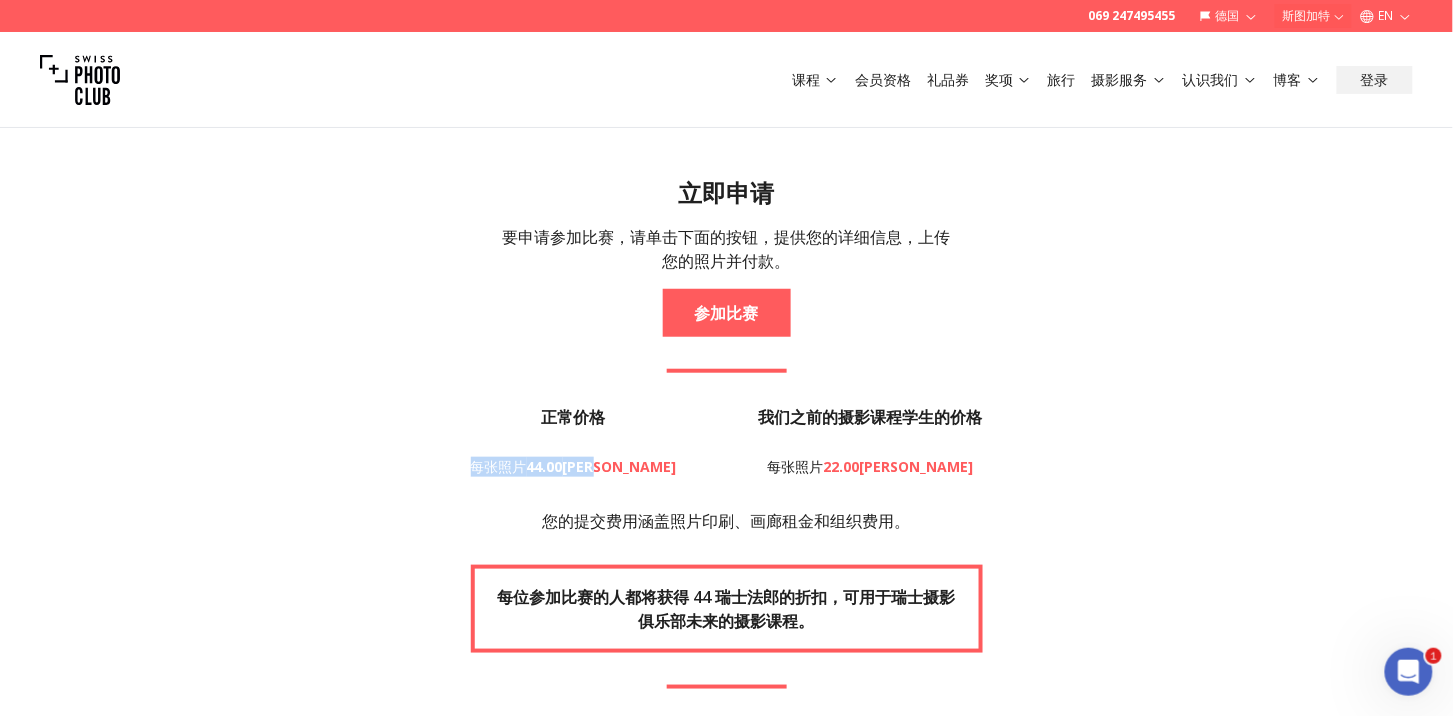 drag, startPoint x: 476, startPoint y: 465, endPoint x: 638, endPoint y: 468, distance: 162.02777 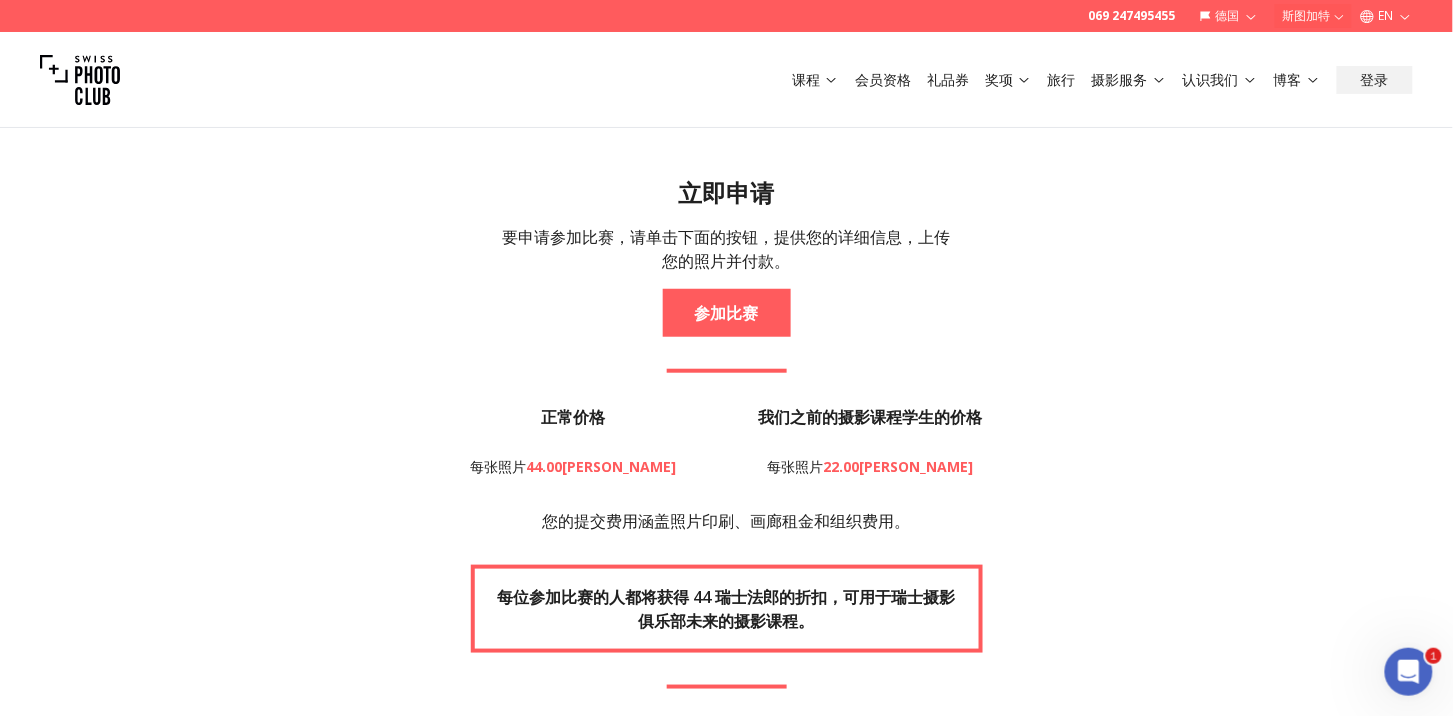 click on "每张照片 44.00 [PERSON_NAME]" at bounding box center (574, 457) 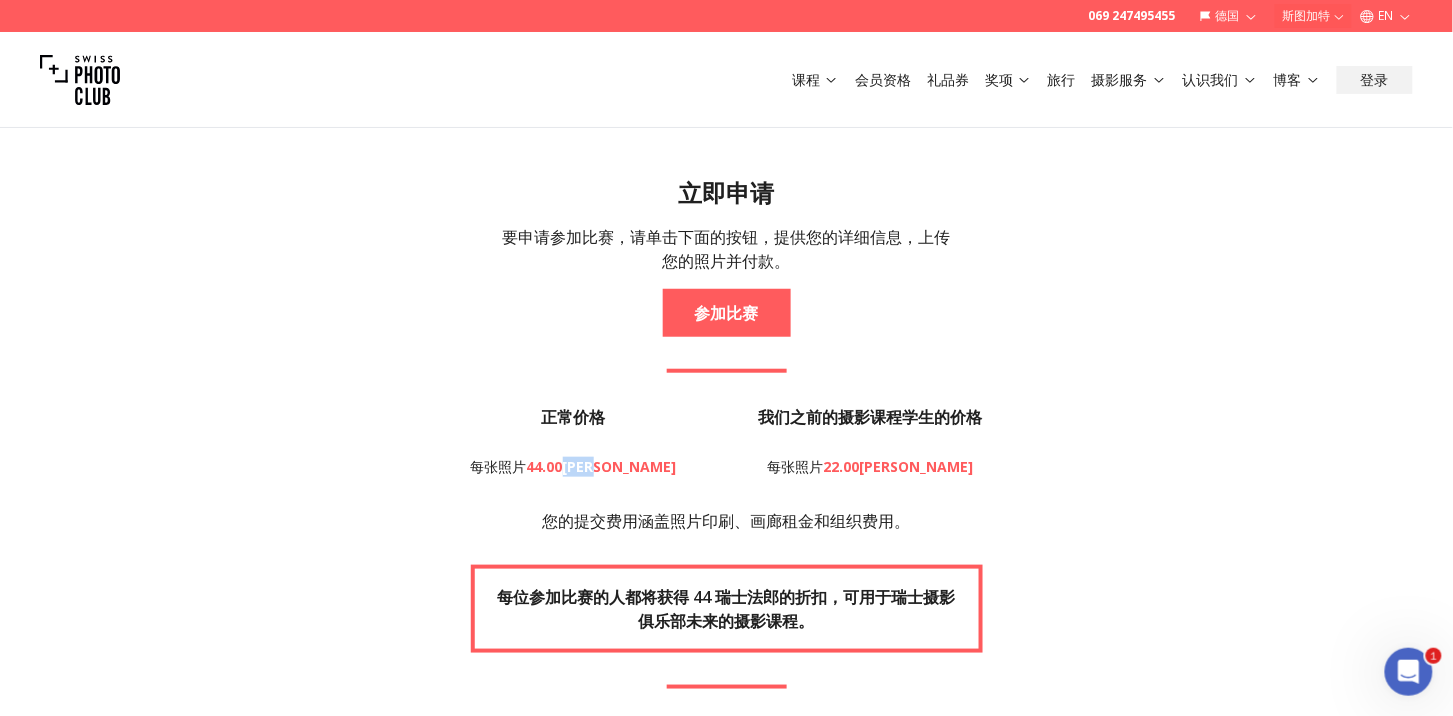 drag, startPoint x: 566, startPoint y: 467, endPoint x: 617, endPoint y: 470, distance: 51.088158 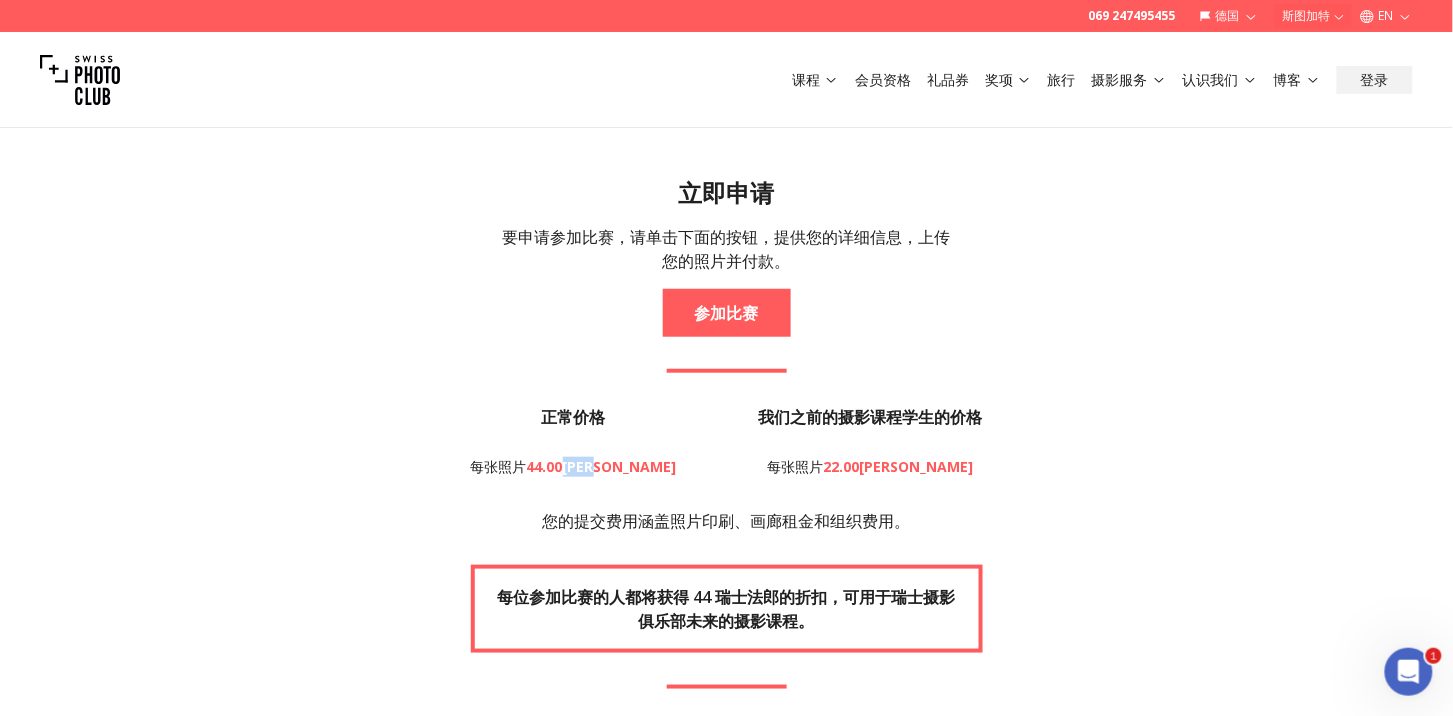 copy on "[PERSON_NAME]" 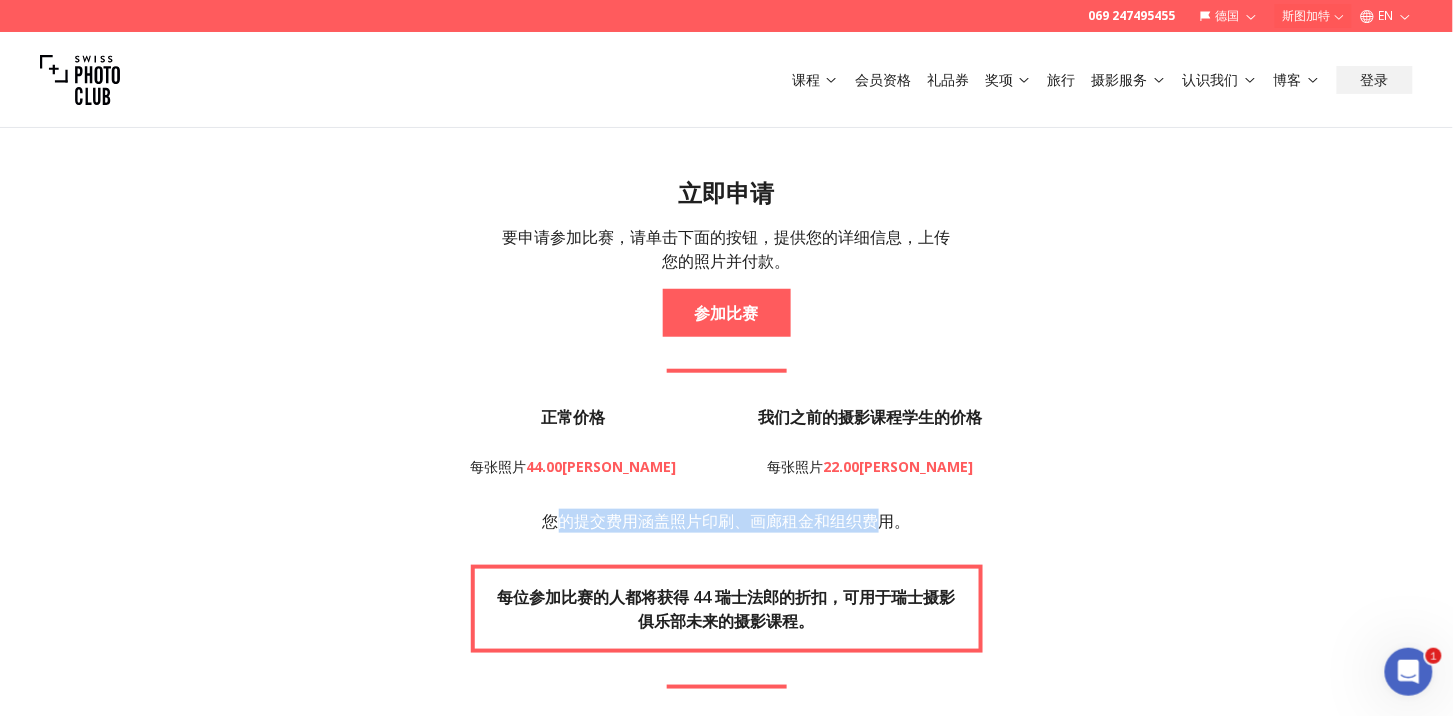 drag, startPoint x: 554, startPoint y: 519, endPoint x: 877, endPoint y: 524, distance: 323.0387 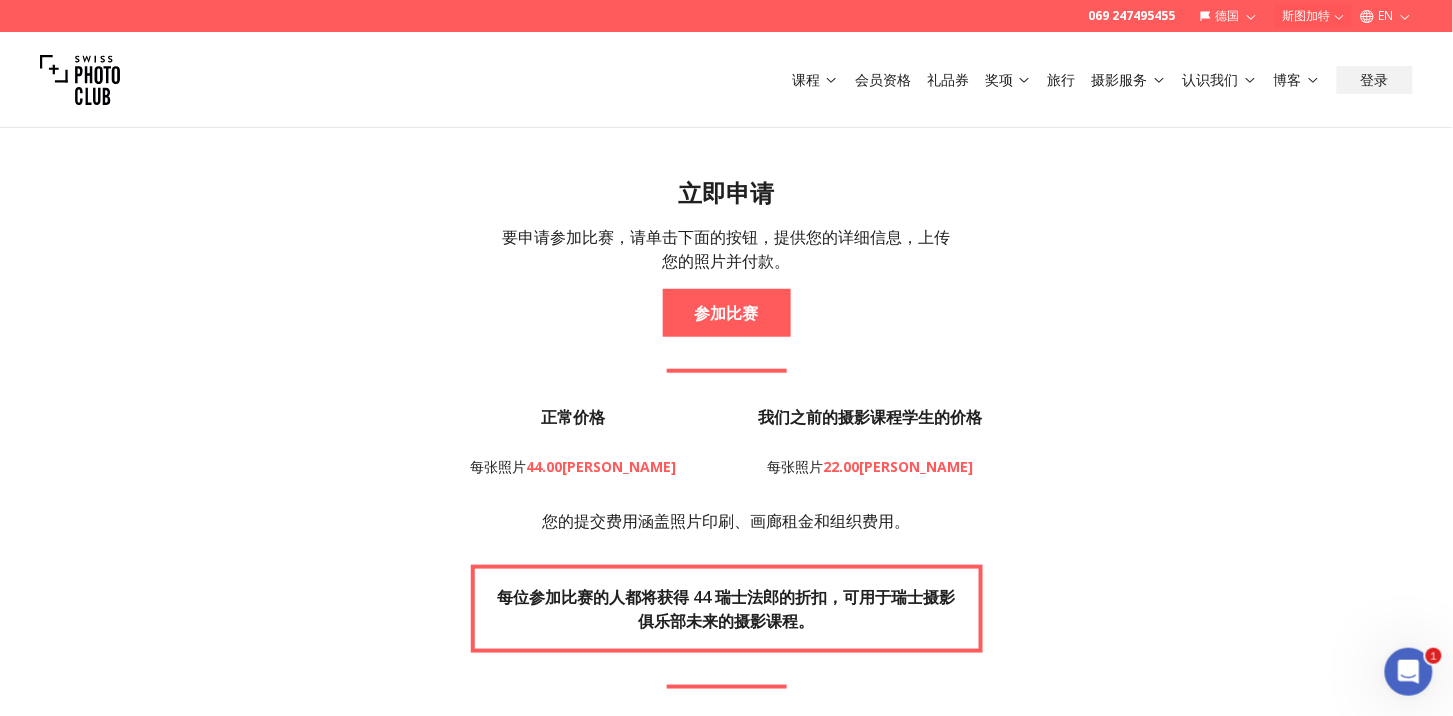 click on "立即申请 要申请参加比赛，请单击下面的按钮，提供您的详细信息，上传您的照片并付款。 参加比赛 正常价格   每张照片 44.00 瑞士法郎 我们之前的摄影课程学生的价格   每张照片 22.00 瑞士法郎 您的提交费用涵盖照片印刷、画廊租金和组织费用。 每位参加比赛的人都将获得 44 瑞士法郎的折扣，可用于瑞士摄影俱乐部未来的摄影课程。 艺术家专区 只需花费很少的成本和精力即可举办自己的个人展览，并在 SPC 摄影奖颁奖典礼期间在画廊中吸引大量观众。 预留墙壁空间" at bounding box center [727, 529] 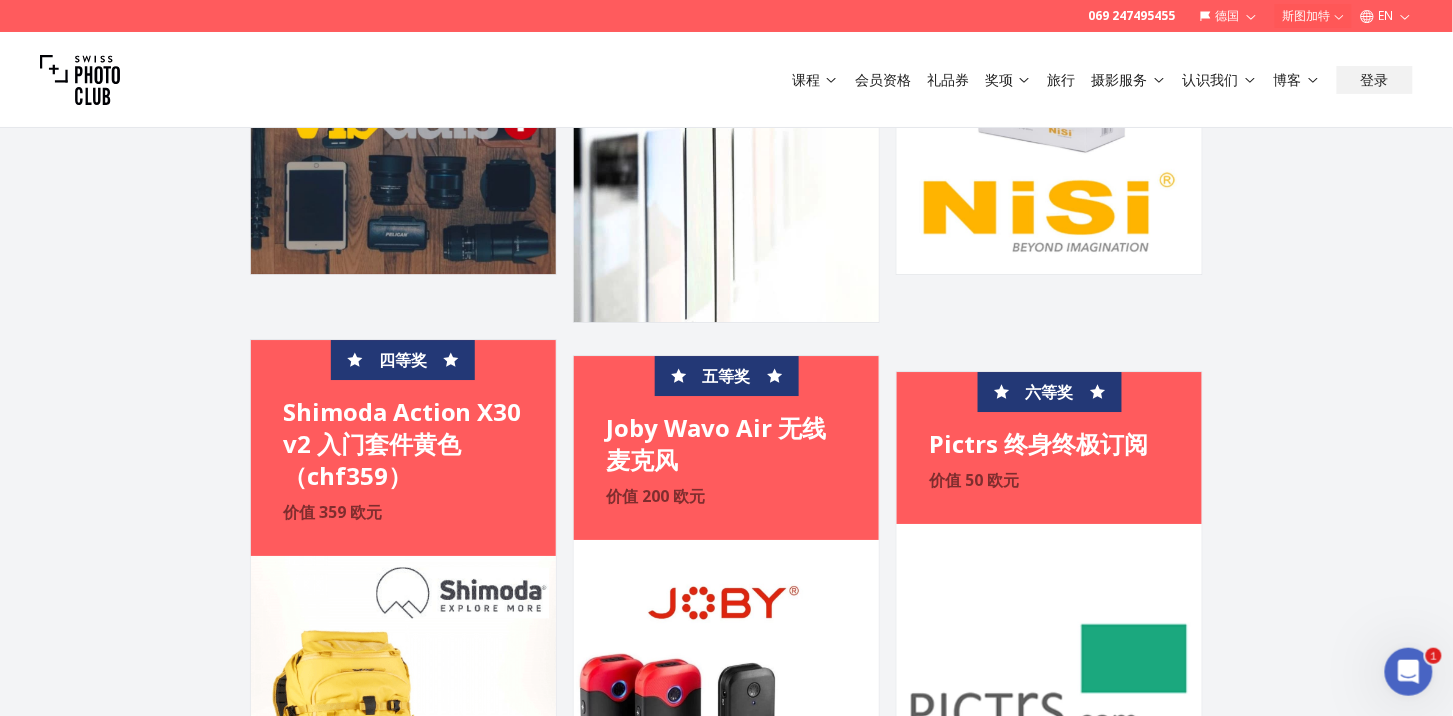 scroll, scrollTop: 3666, scrollLeft: 0, axis: vertical 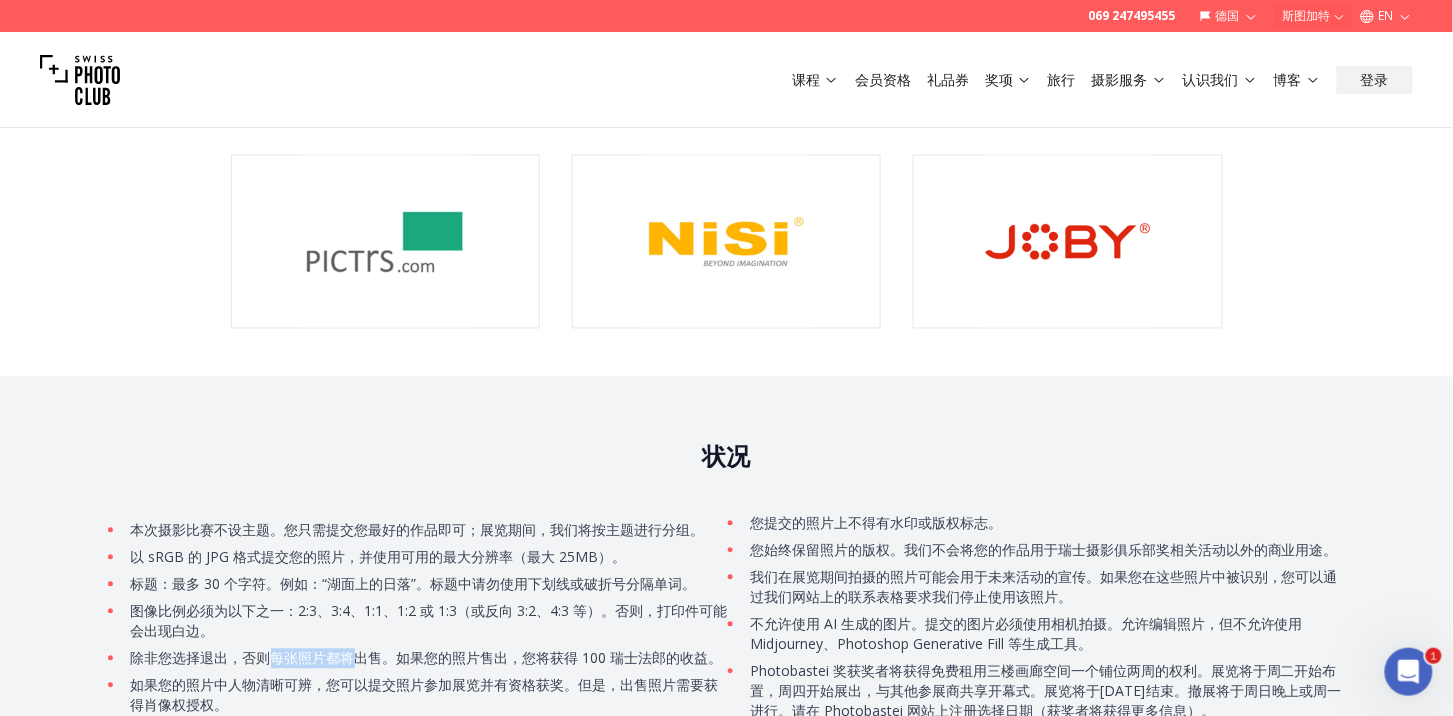drag, startPoint x: 270, startPoint y: 588, endPoint x: 351, endPoint y: 597, distance: 81.49847 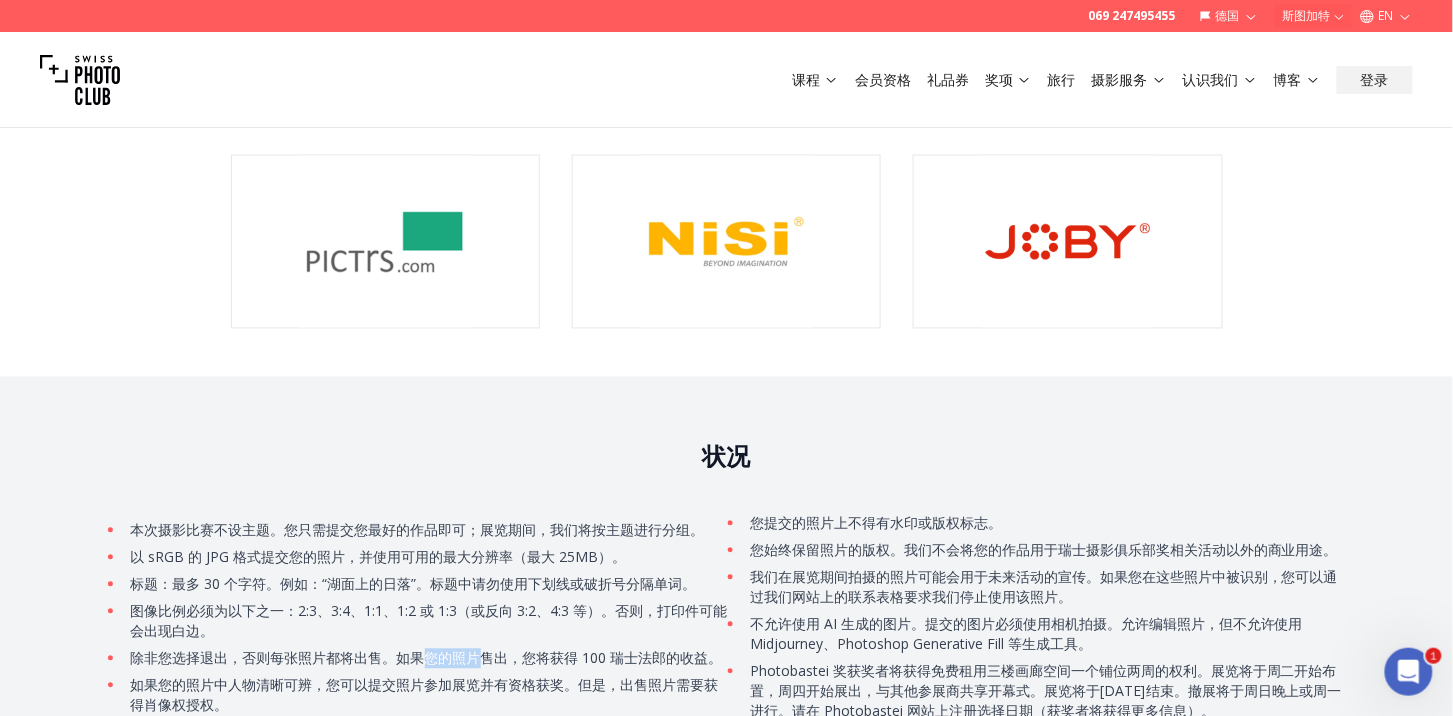 drag, startPoint x: 430, startPoint y: 591, endPoint x: 476, endPoint y: 595, distance: 46.173584 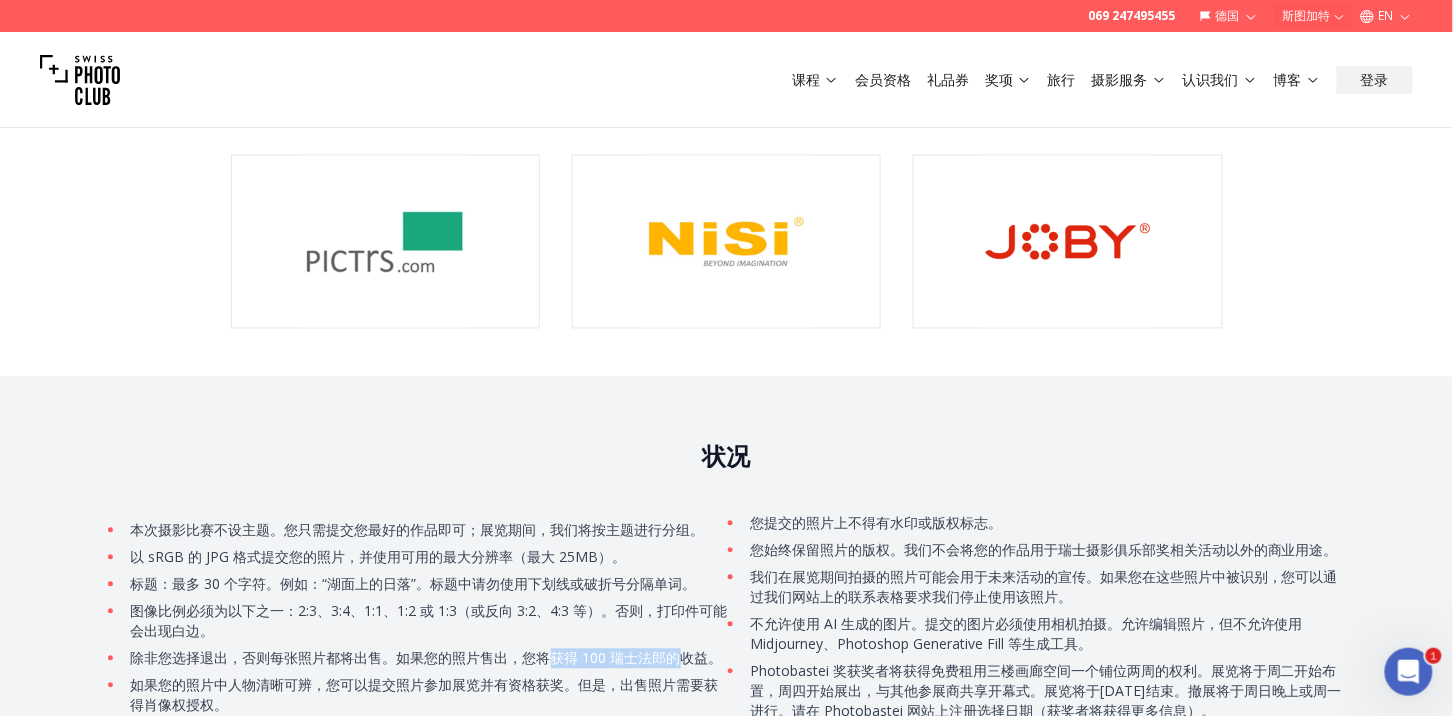 drag, startPoint x: 550, startPoint y: 590, endPoint x: 678, endPoint y: 589, distance: 128.0039 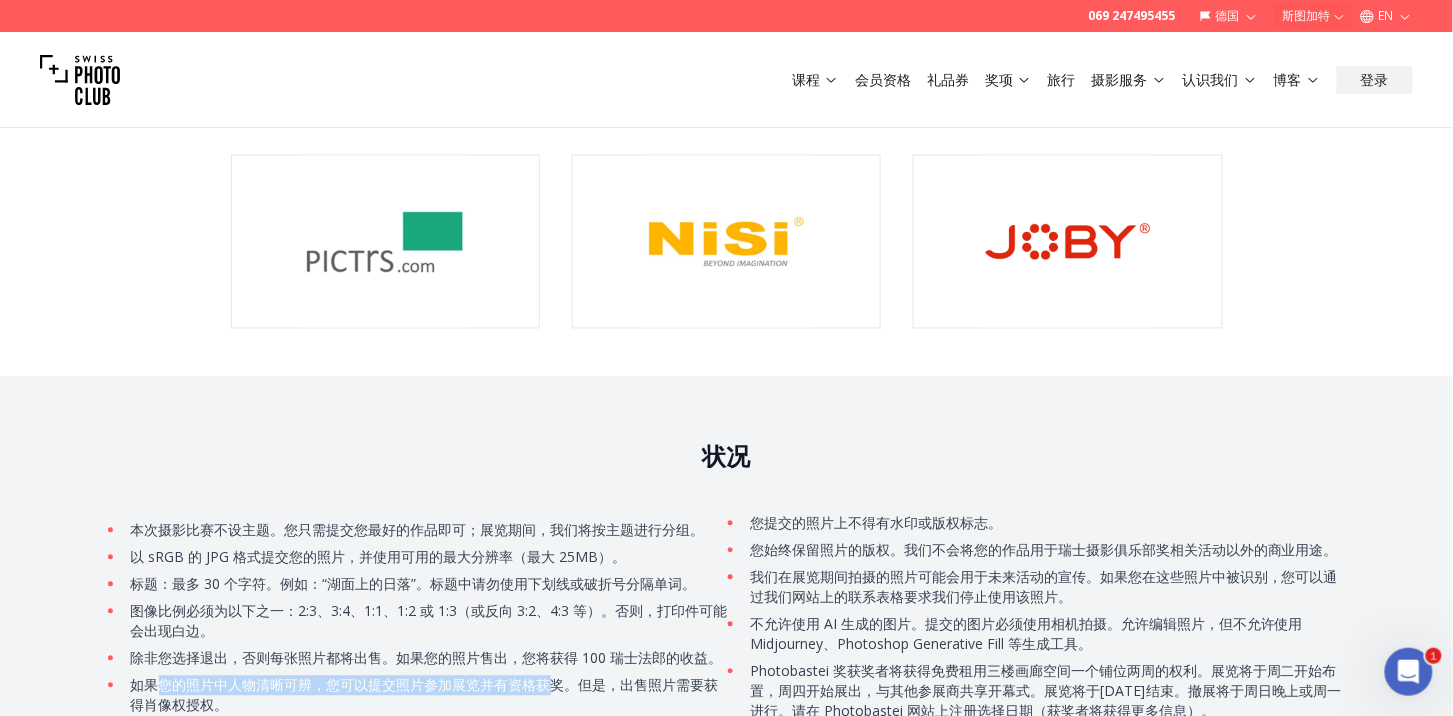 drag, startPoint x: 157, startPoint y: 622, endPoint x: 544, endPoint y: 624, distance: 387.00516 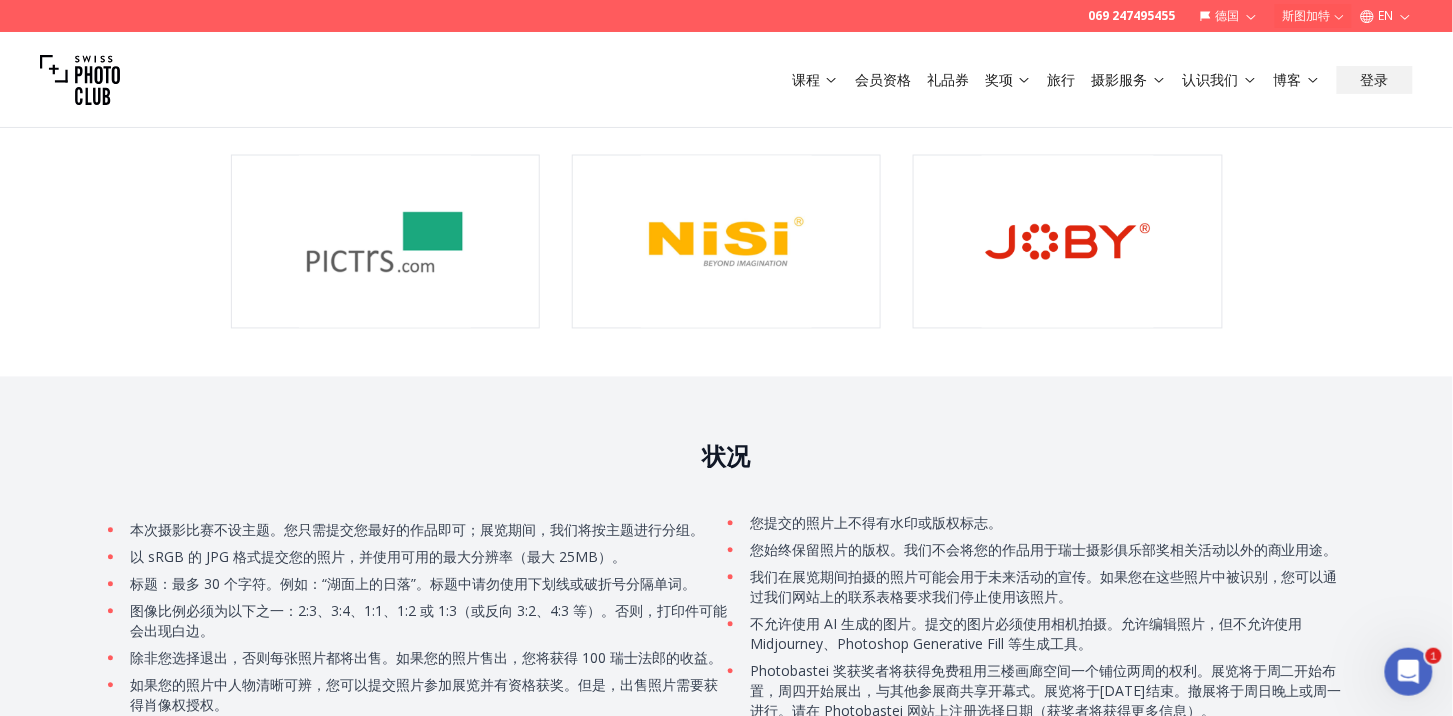 click on "如果您的照片中人物清晰可辨，您可以提交照片参加展览并有资格获奖。但是，出售照片需要获得肖像权授权。" at bounding box center [428, 696] 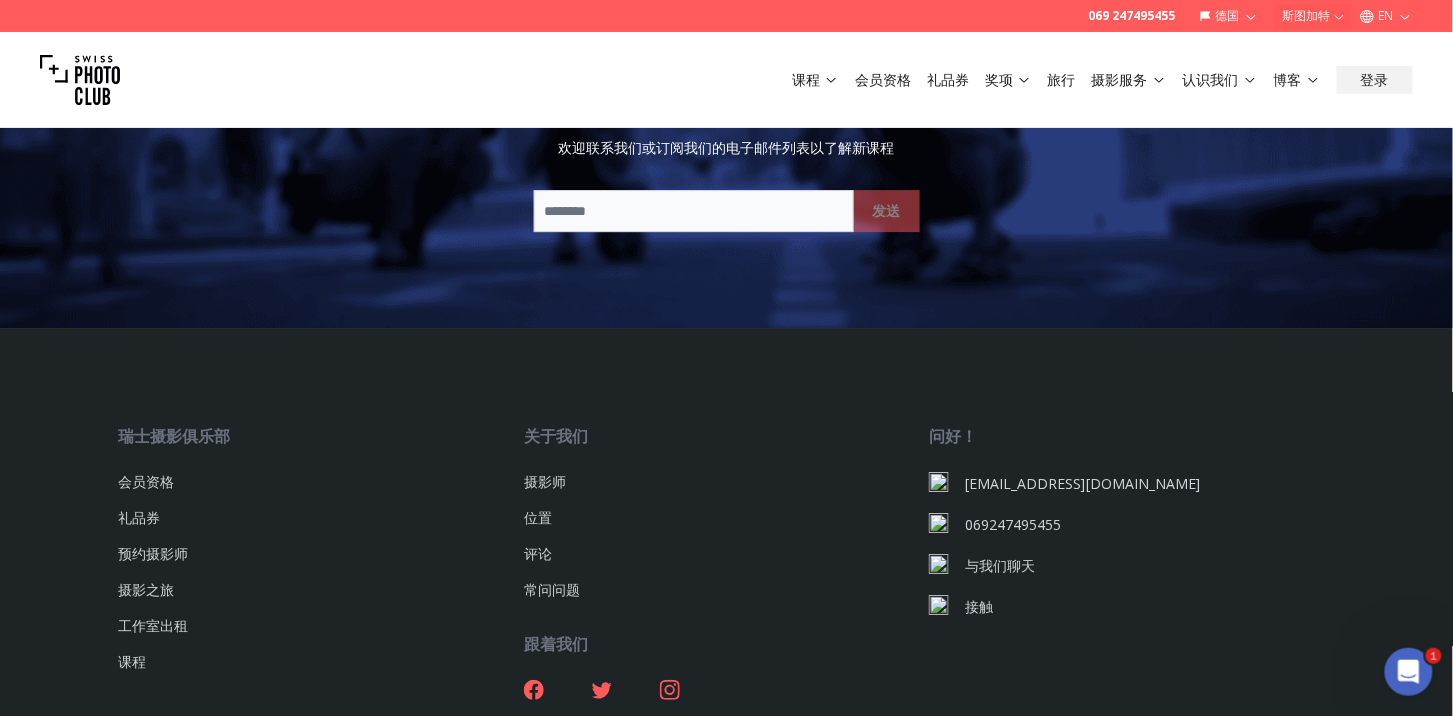 scroll, scrollTop: 5761, scrollLeft: 0, axis: vertical 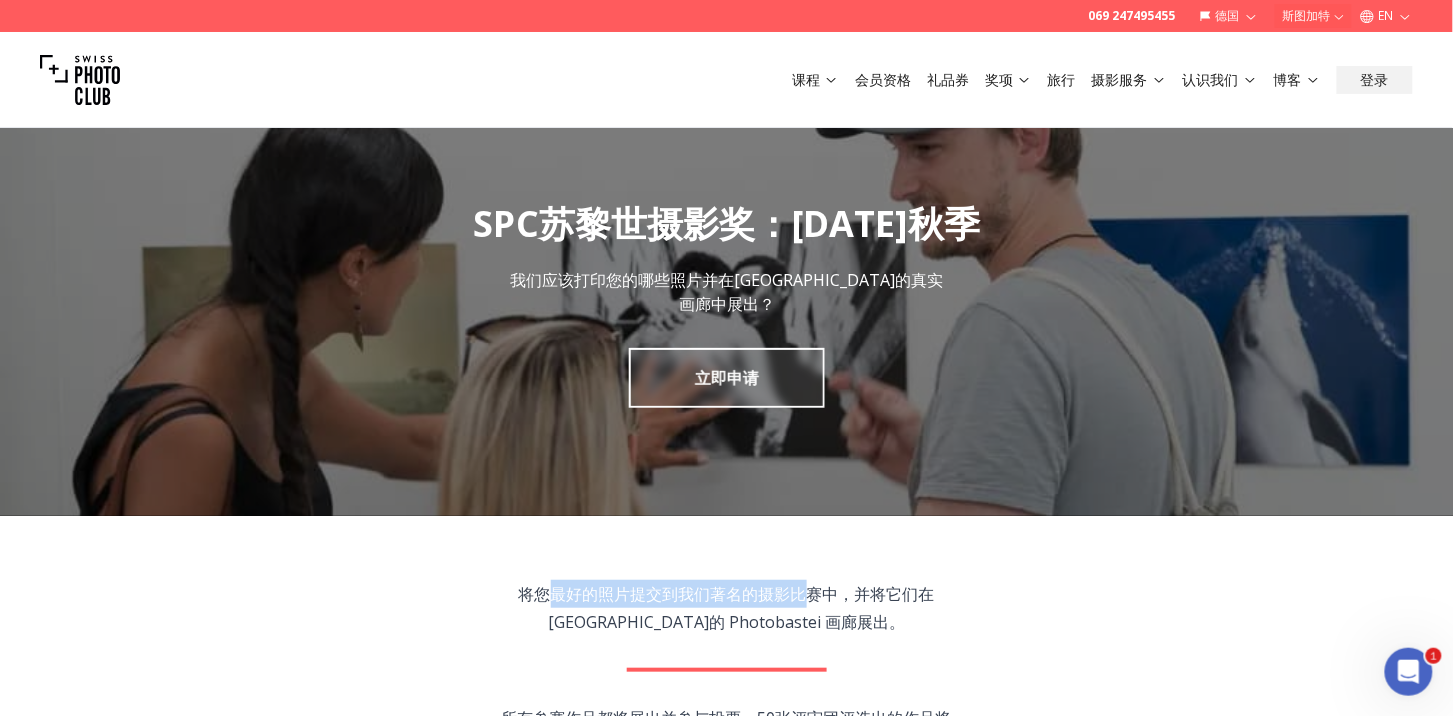 drag, startPoint x: 526, startPoint y: 592, endPoint x: 776, endPoint y: 586, distance: 250.07199 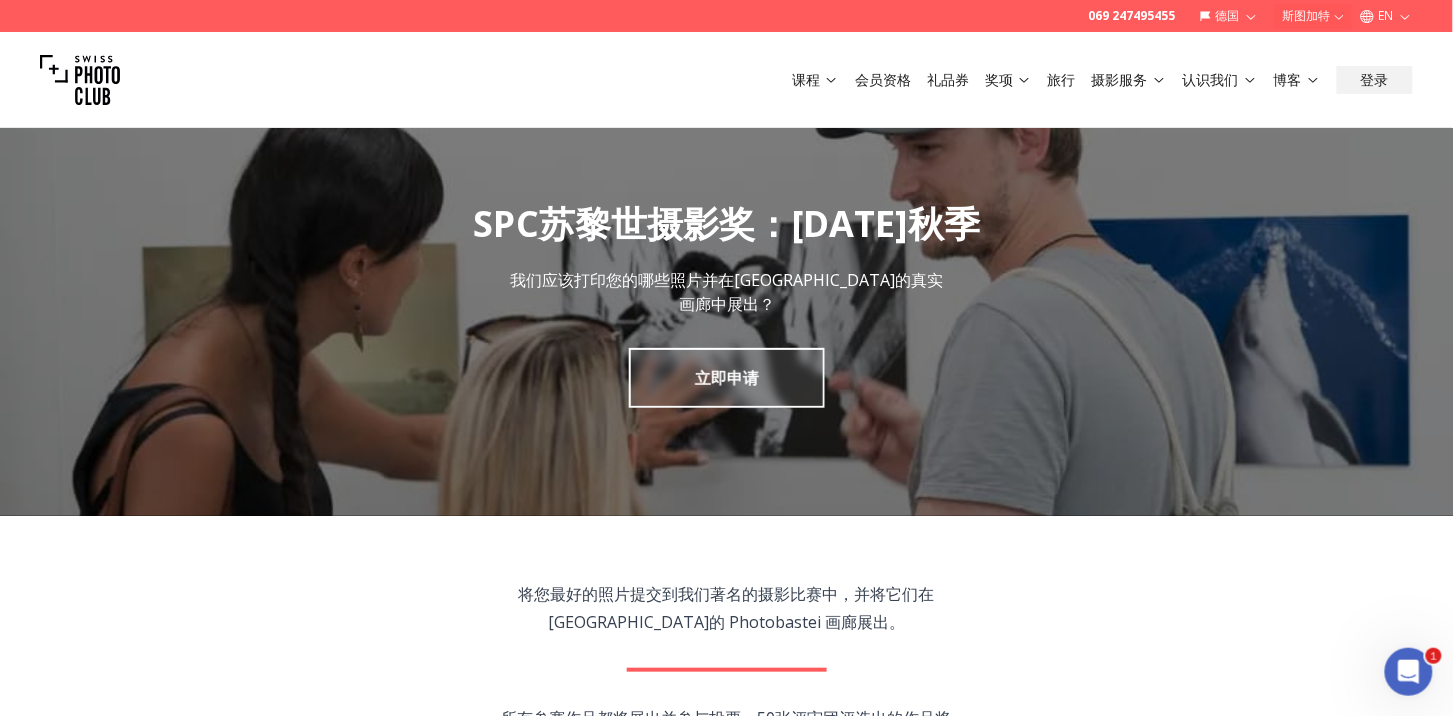 click on "将您最好的照片提交到我们著名的摄影比赛中，并将它们在[GEOGRAPHIC_DATA]的 Photobastei 画廊展出。 所有参赛作品都将展出并参与投票。50张评审团评选出的作品将以大尺寸印刷，其余作品将以小尺寸印刷。公众和评审团投票的获奖者将获得丰厚奖品。 谁可以加入？ 本次摄影比赛面向所有摄影爱好者，无论业余还是专业。" at bounding box center [727, 756] 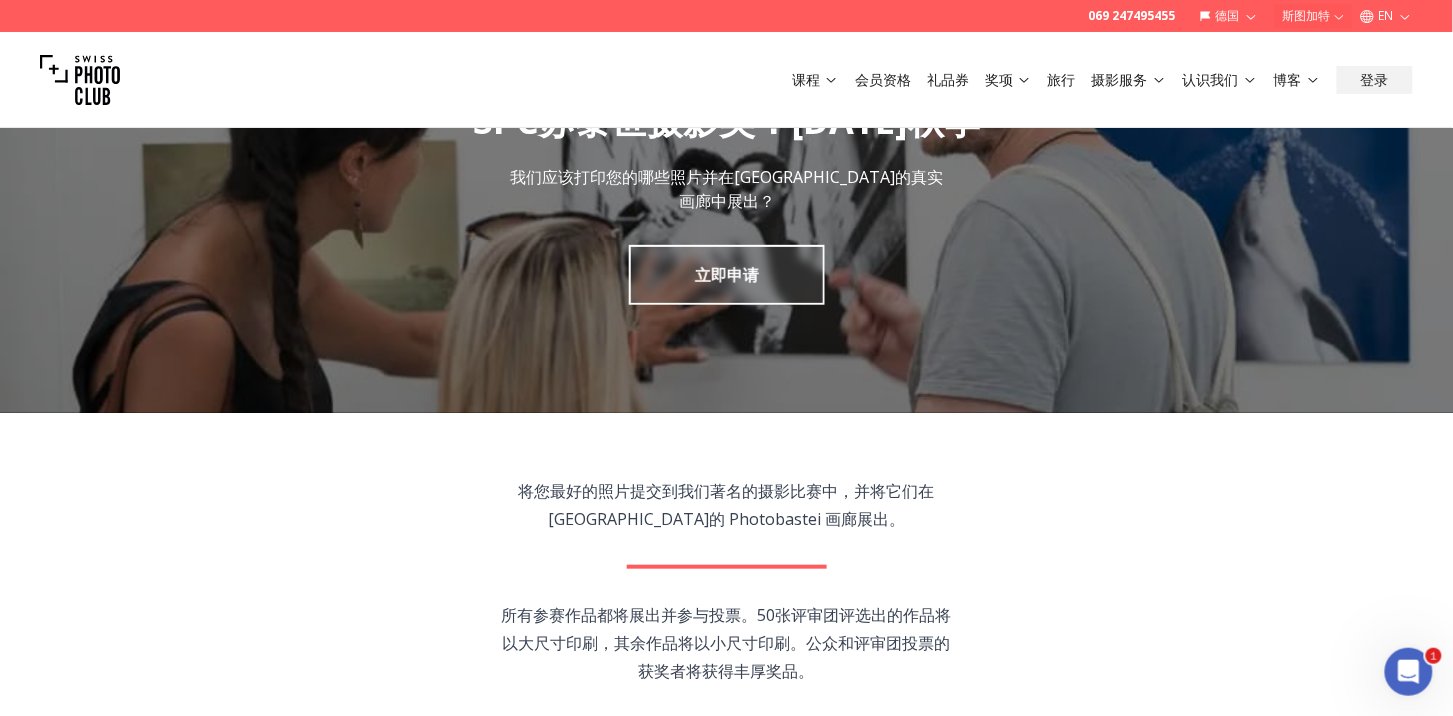 scroll, scrollTop: 200, scrollLeft: 0, axis: vertical 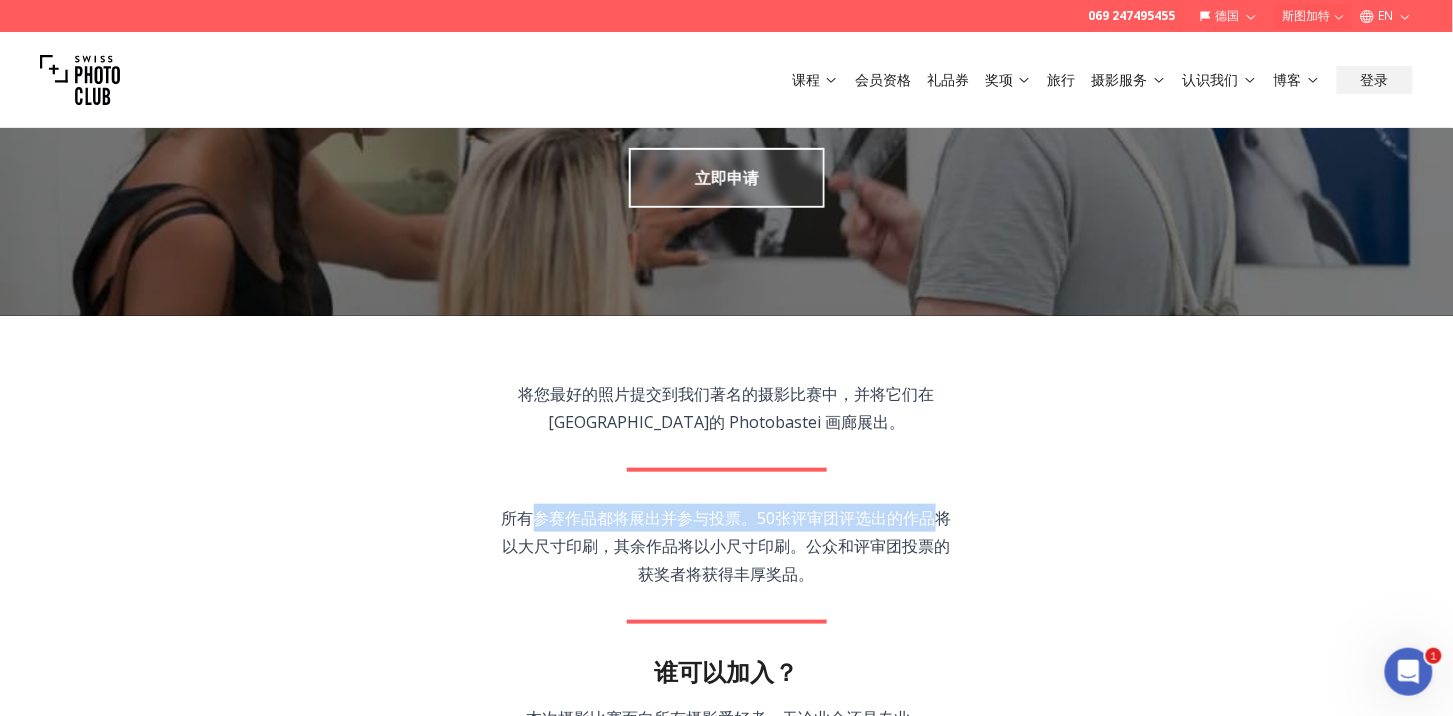 drag, startPoint x: 531, startPoint y: 515, endPoint x: 925, endPoint y: 518, distance: 394.0114 